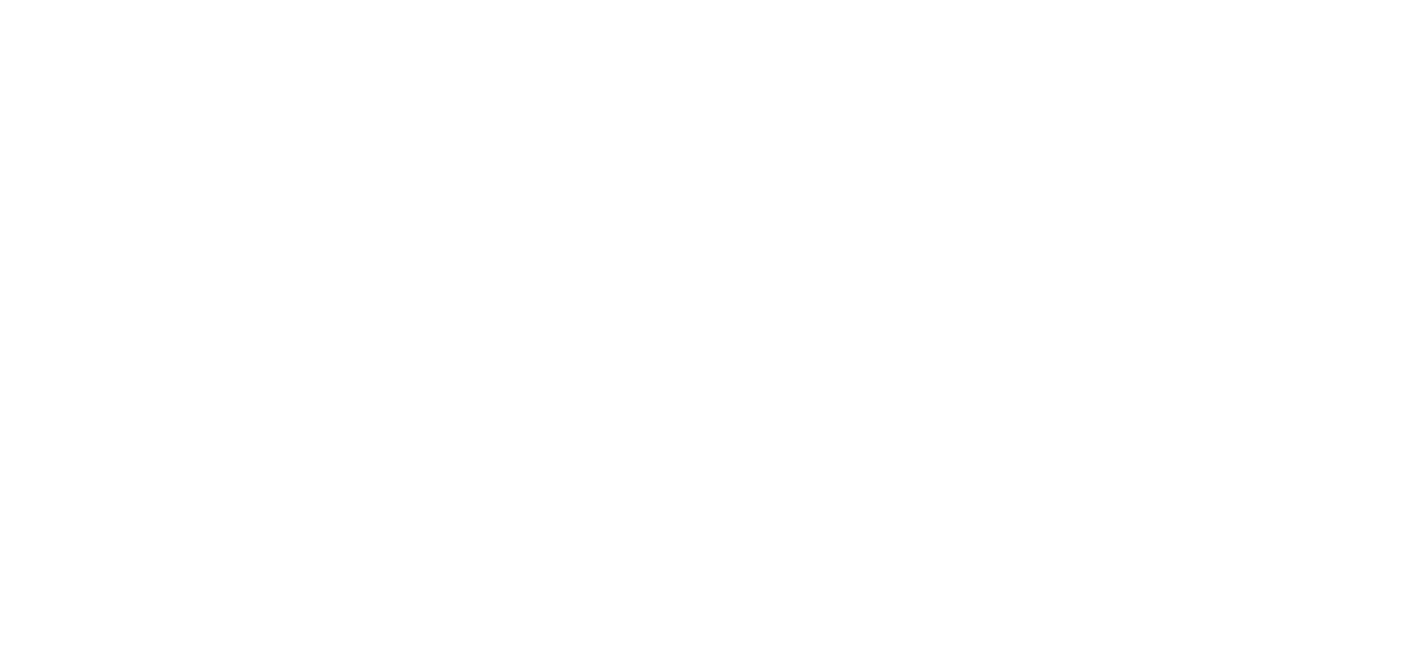 scroll, scrollTop: 0, scrollLeft: 0, axis: both 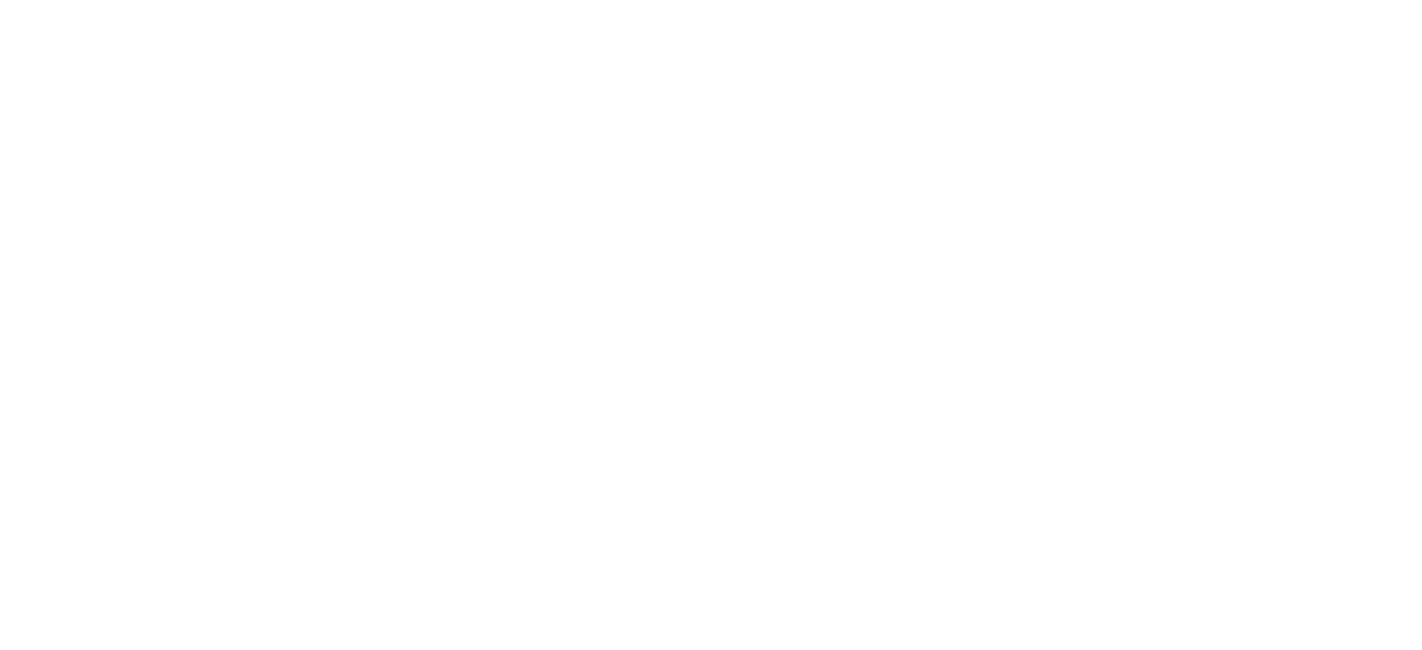 select on "*" 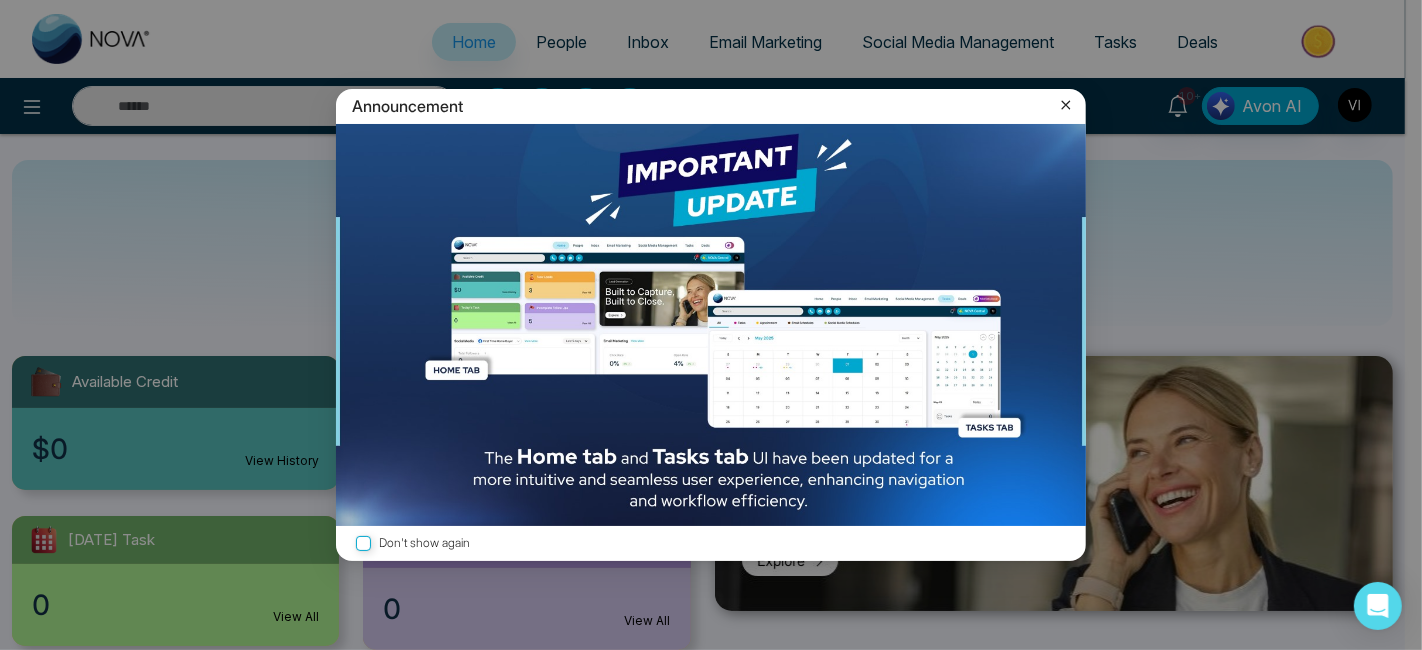 click 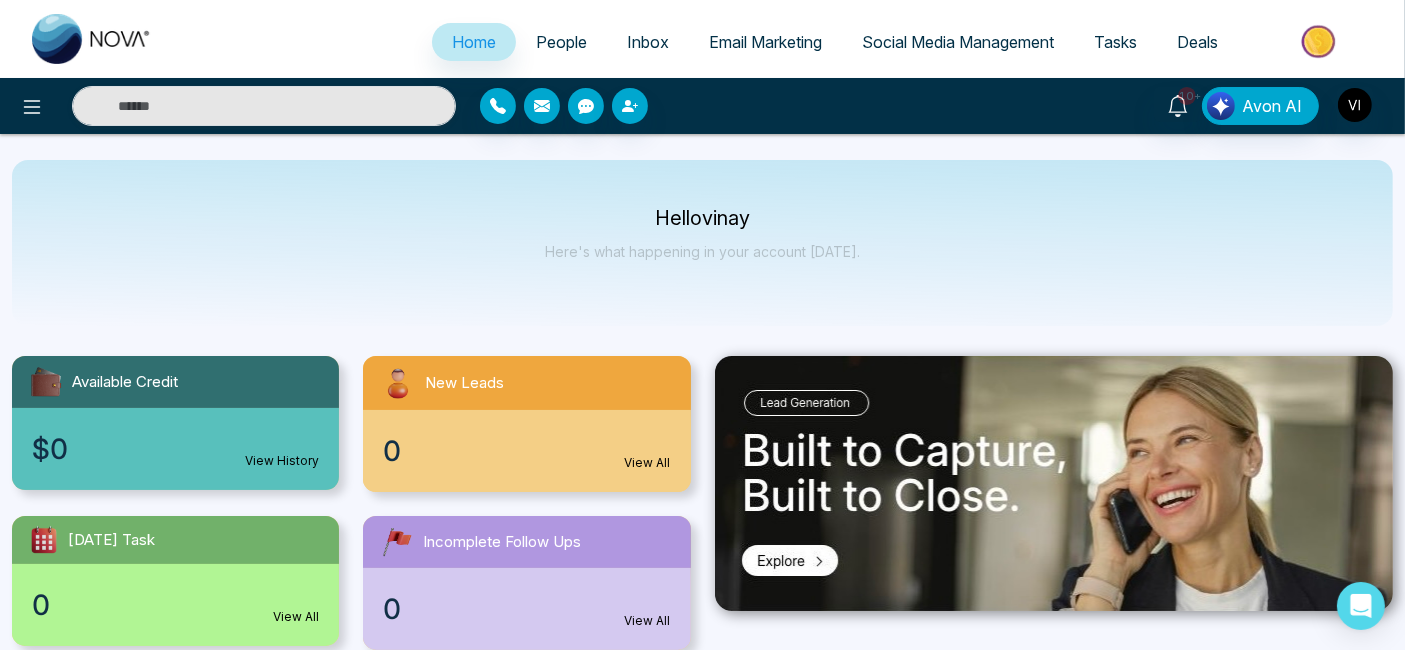 click on "Email Marketing" at bounding box center [765, 42] 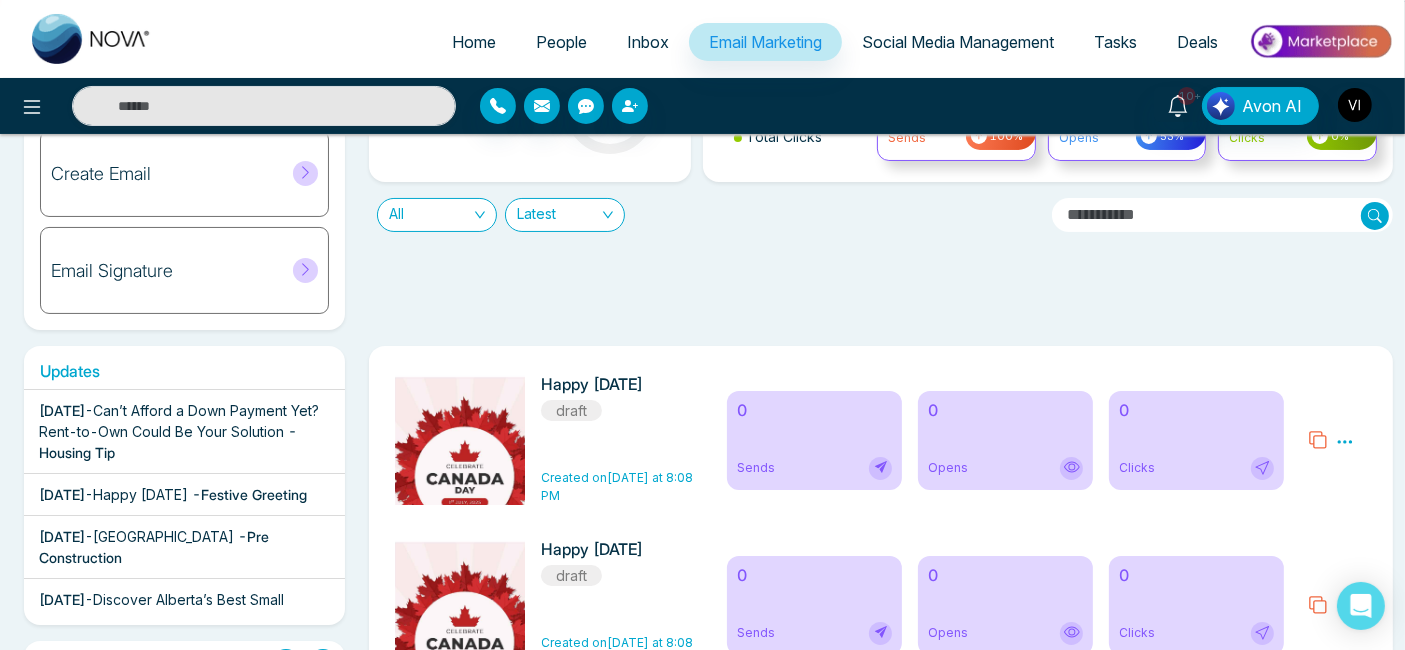 scroll, scrollTop: 207, scrollLeft: 0, axis: vertical 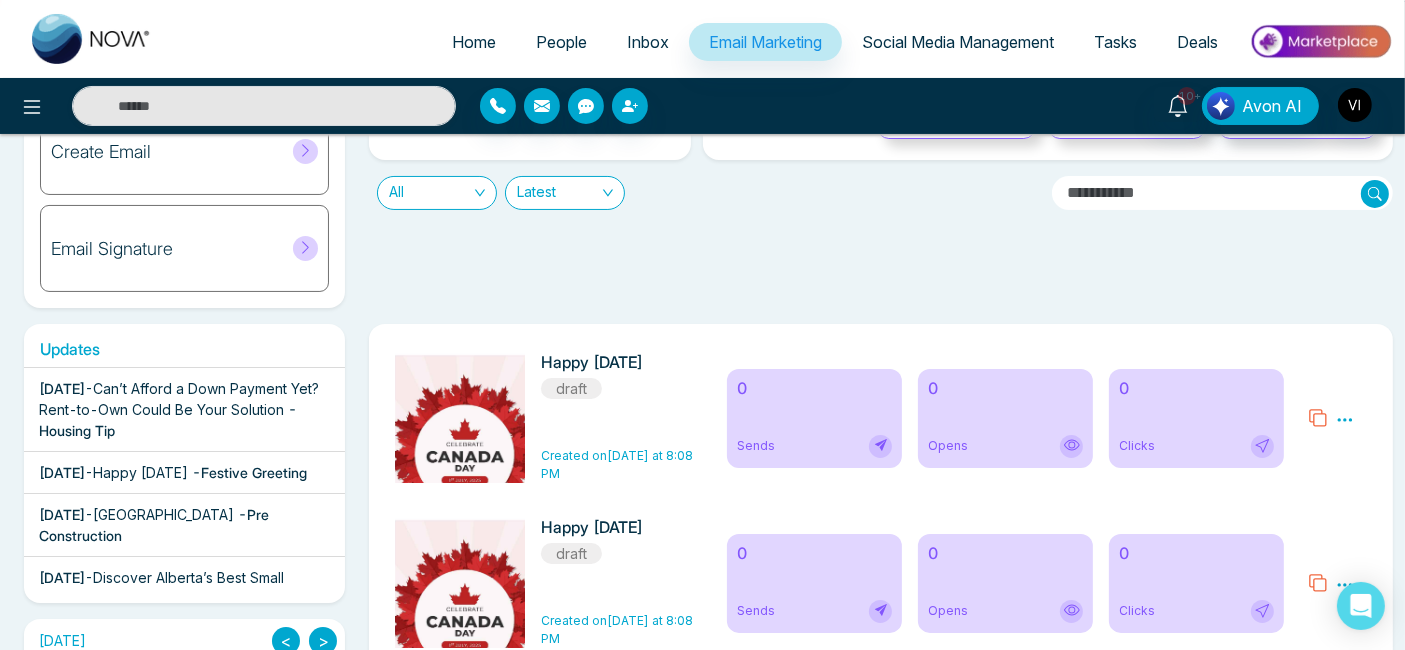click 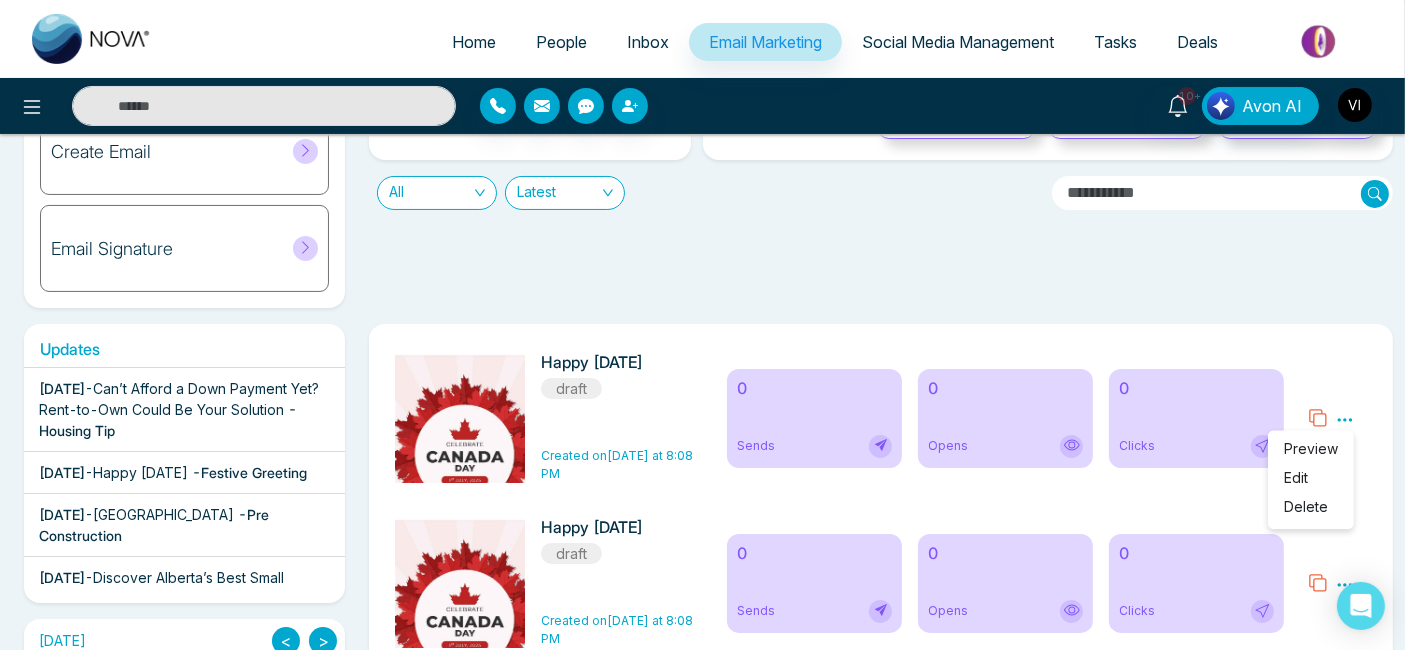 click on "Edit" at bounding box center [1296, 477] 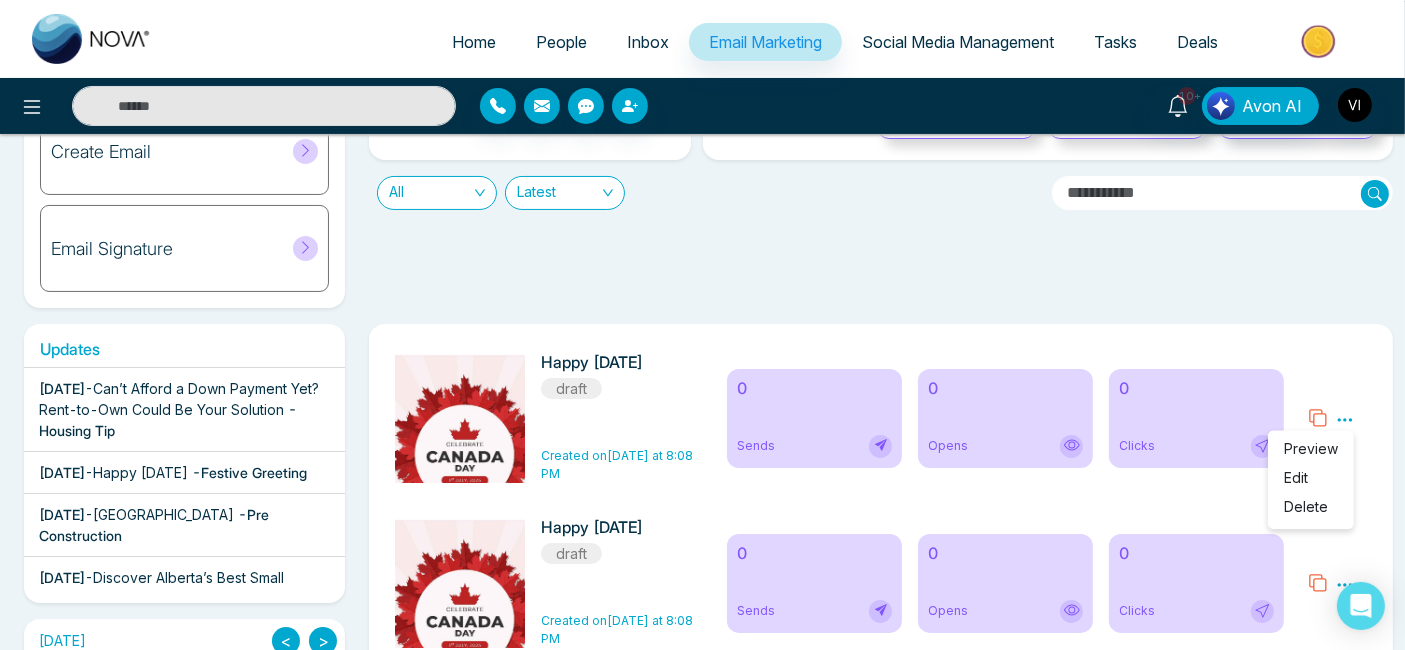 scroll, scrollTop: 0, scrollLeft: 0, axis: both 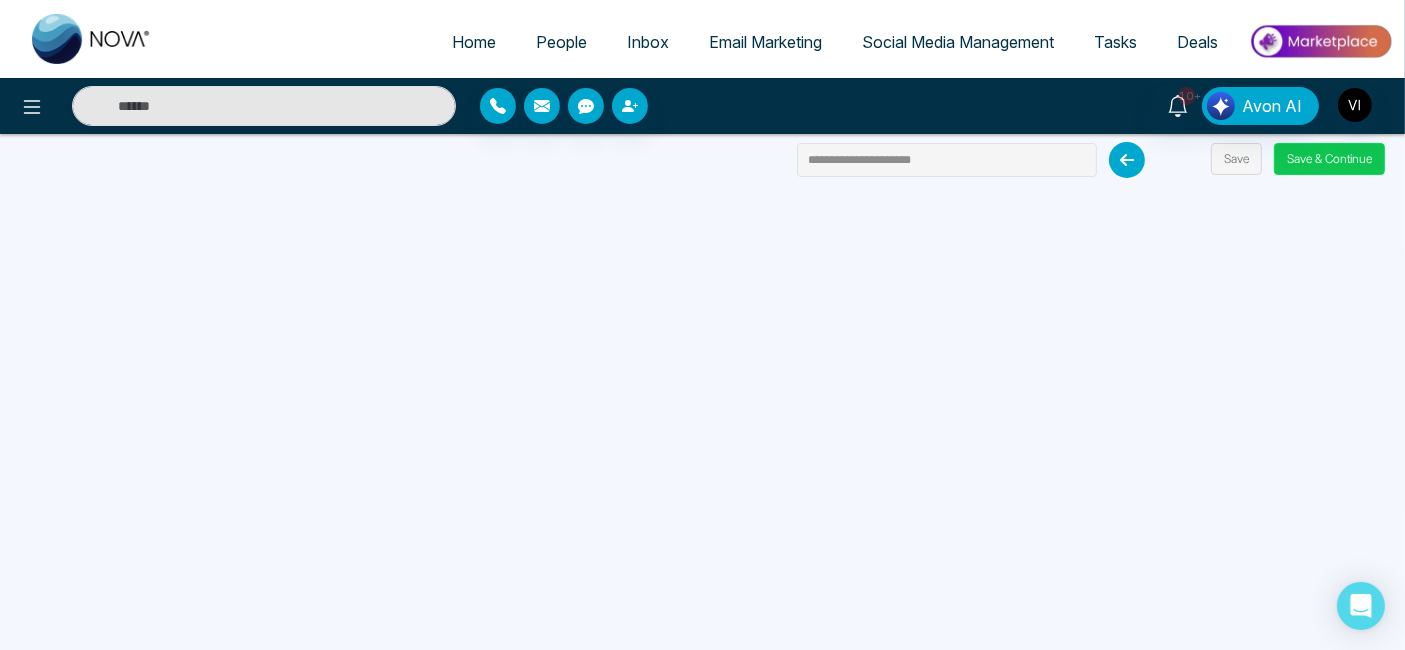 click on "Save & Continue" at bounding box center (1329, 159) 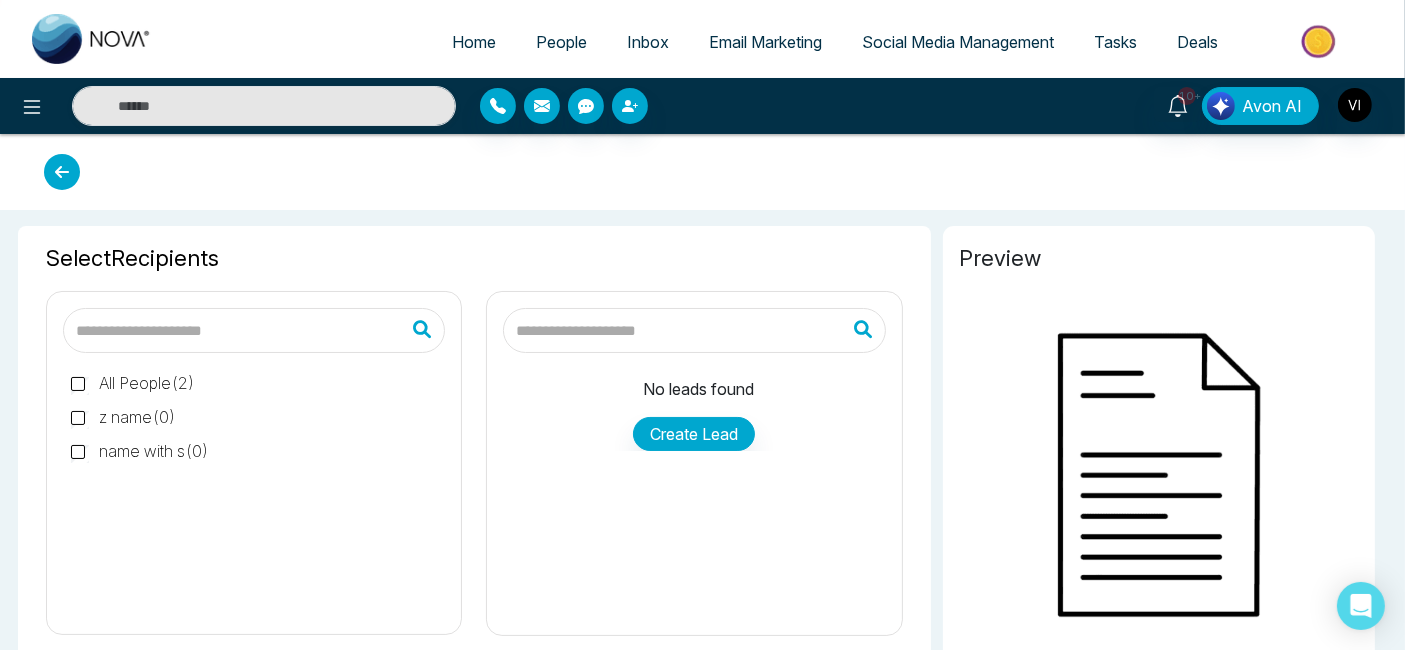type on "**********" 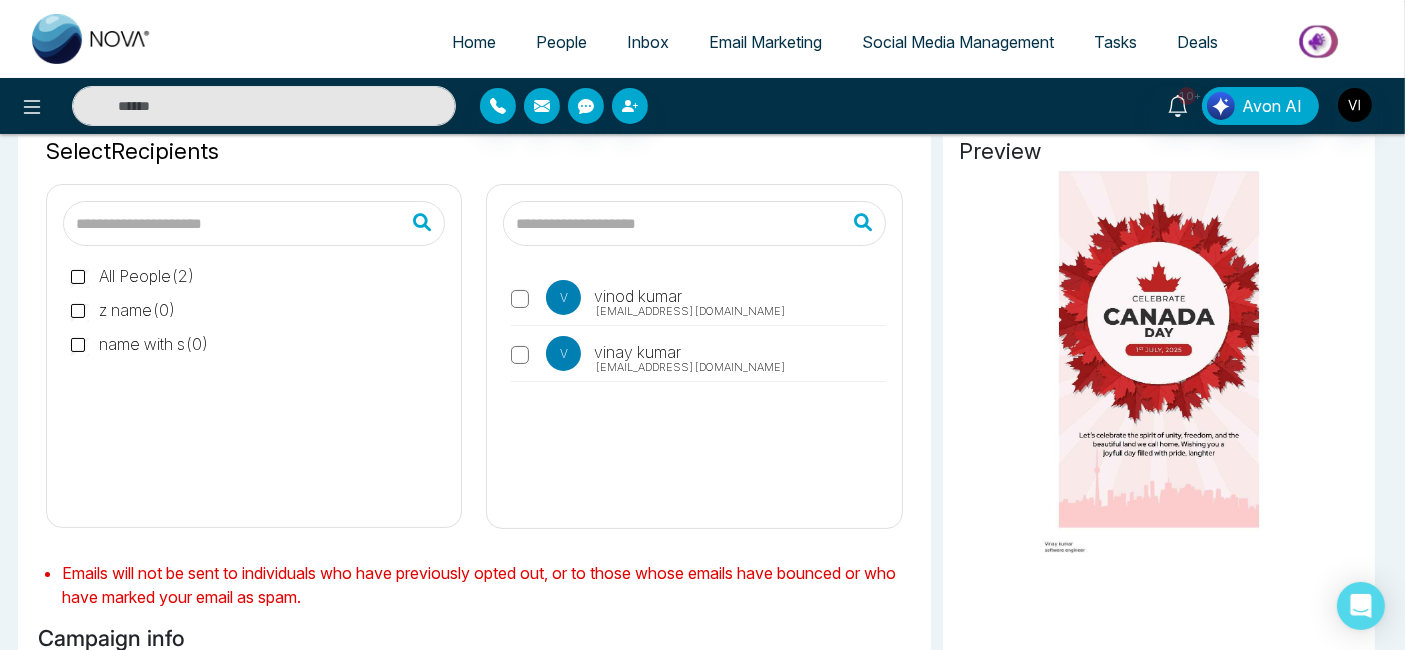 scroll, scrollTop: 119, scrollLeft: 0, axis: vertical 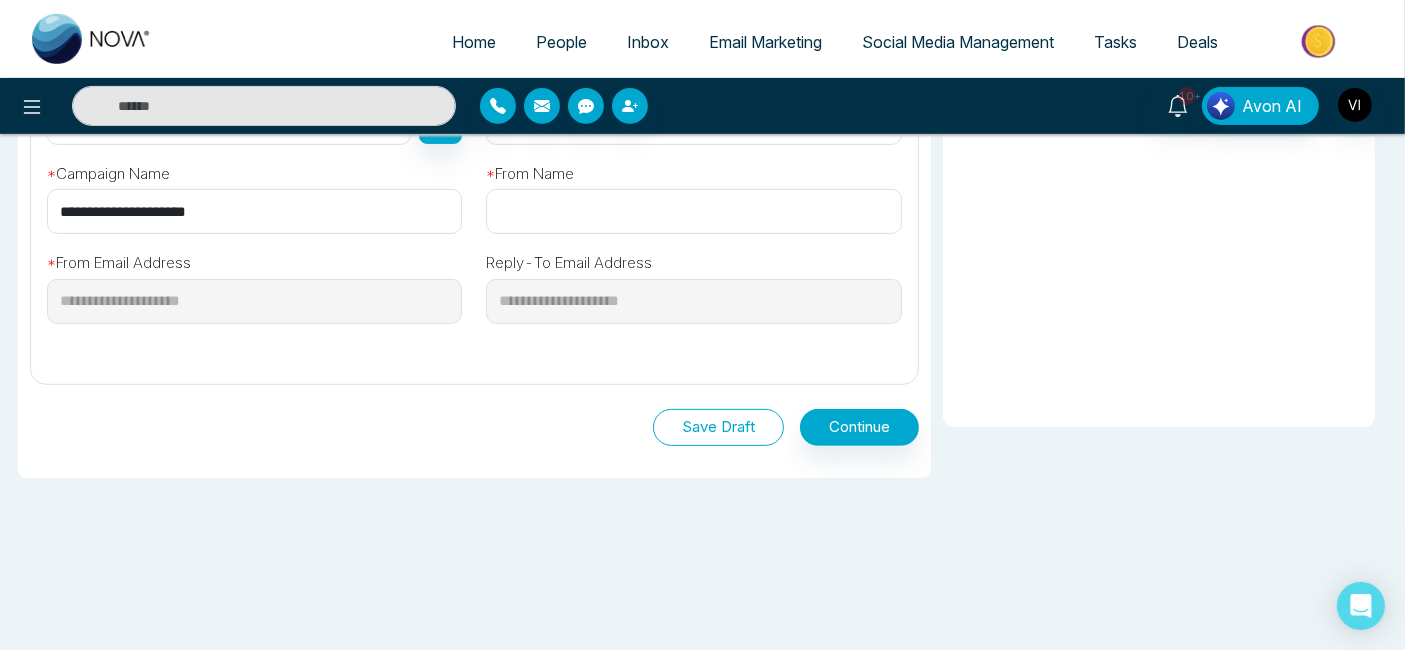 click on "Save Draft" at bounding box center [718, 427] 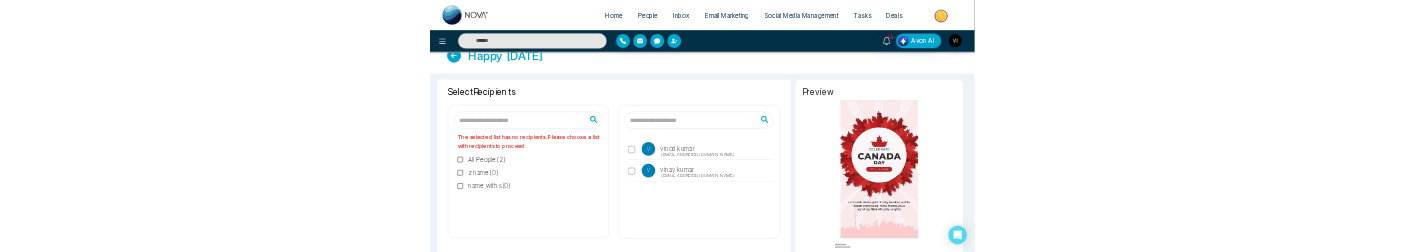 scroll, scrollTop: 12, scrollLeft: 0, axis: vertical 